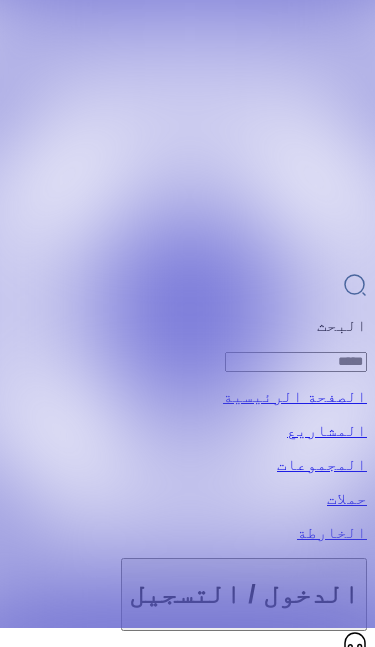 scroll, scrollTop: 0, scrollLeft: 0, axis: both 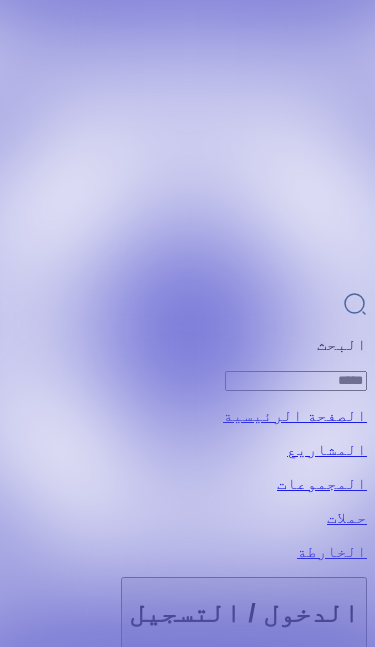 click at bounding box center [1224, 937] 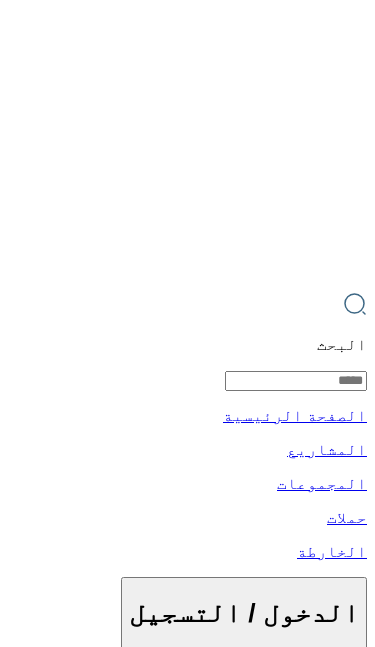 click on "الخارطة" at bounding box center [187, 1789] 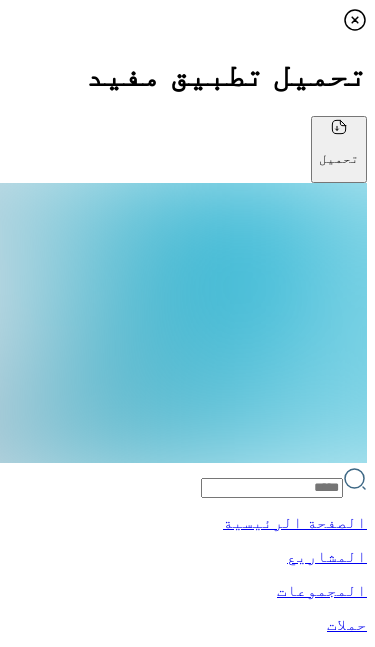 click 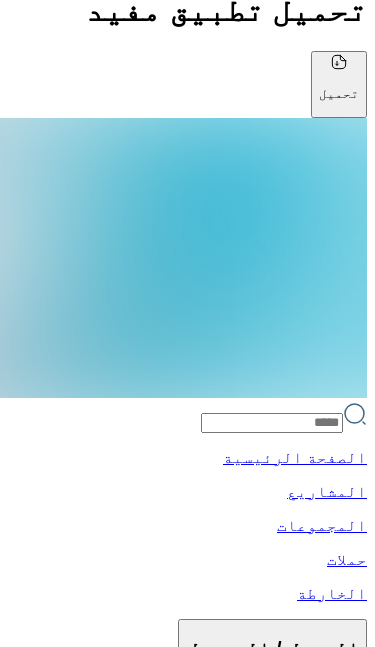 scroll, scrollTop: 0, scrollLeft: 0, axis: both 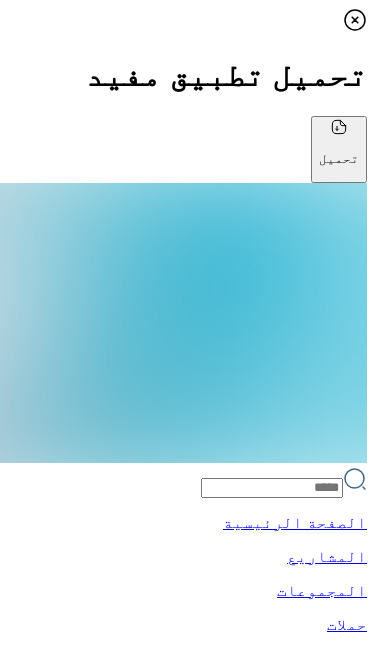 click at bounding box center [187, 323] 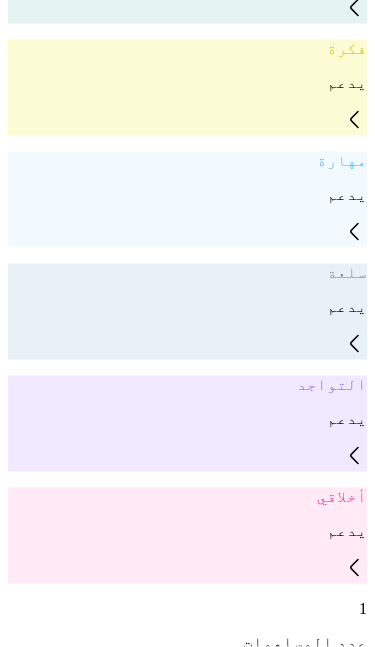 scroll, scrollTop: 1837, scrollLeft: 0, axis: vertical 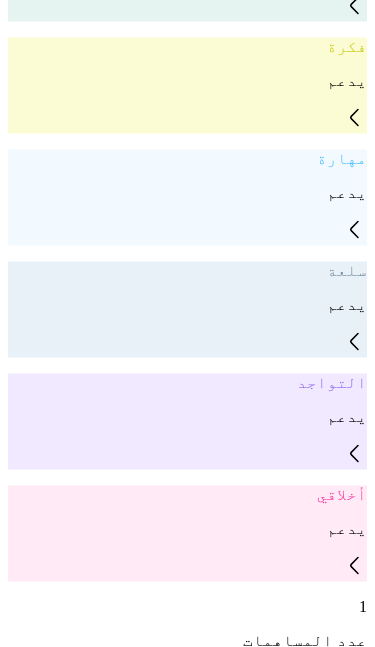 click on "+ −  Leaflet   |  ©  OpenStreetMap  contributors" at bounding box center (187, 2656) 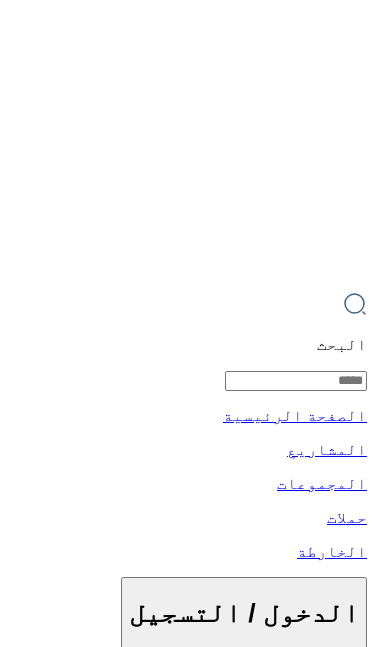 click on "+ −  Leaflet   |  ©  OpenStreetMap  contributors" at bounding box center (187, 7308) 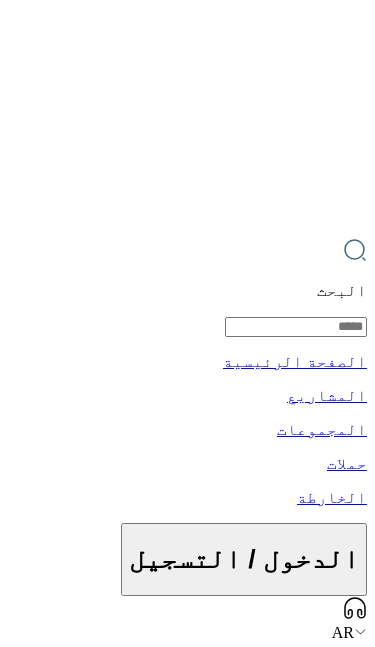scroll, scrollTop: 0, scrollLeft: 0, axis: both 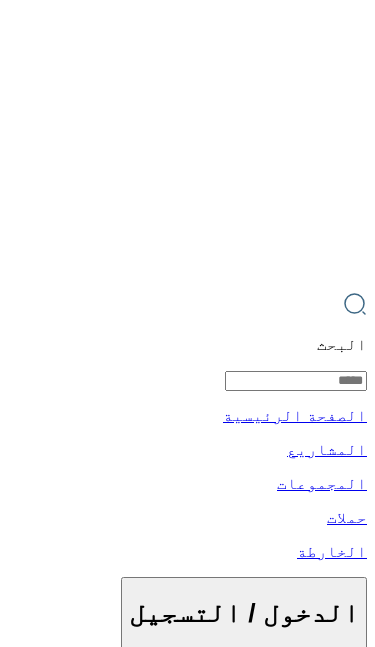 click at bounding box center [187, 774] 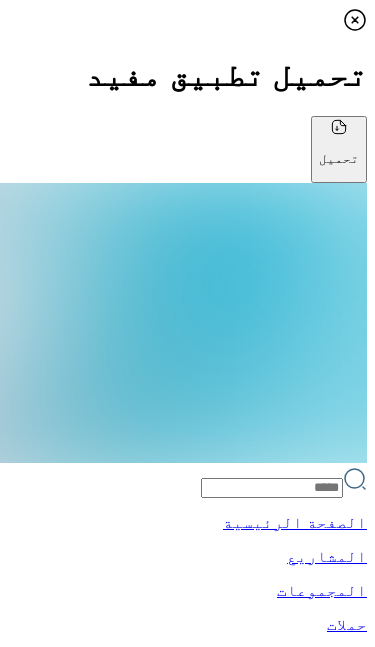 click 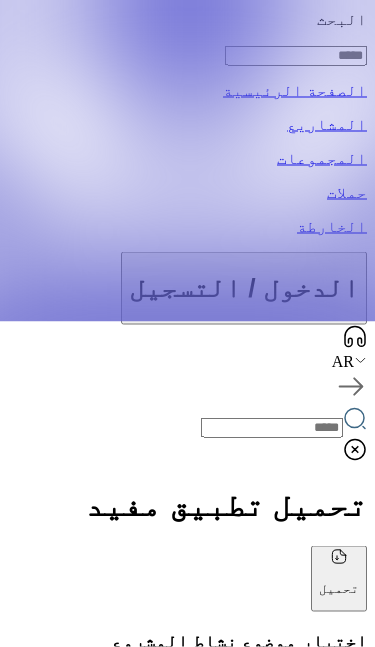 scroll, scrollTop: 326, scrollLeft: 0, axis: vertical 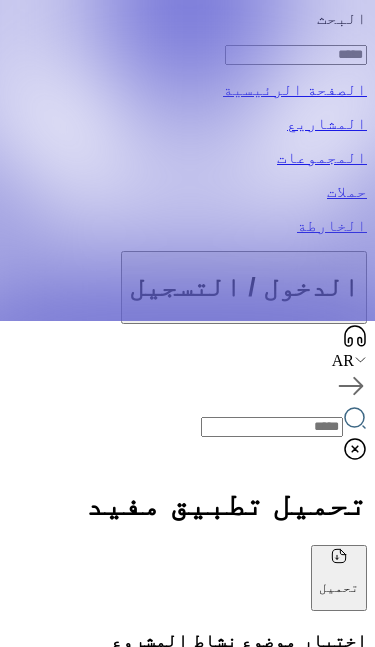 click at bounding box center (481, 1937) 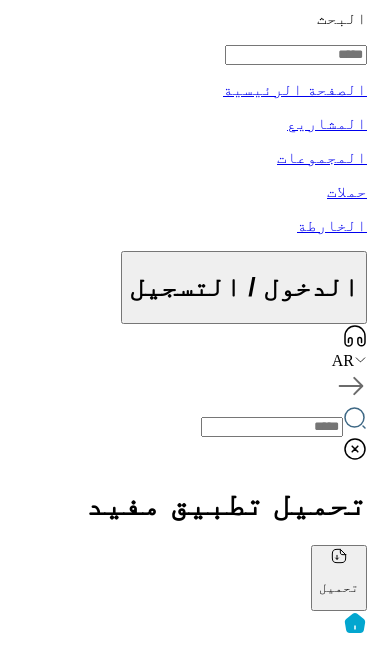 scroll, scrollTop: 0, scrollLeft: 0, axis: both 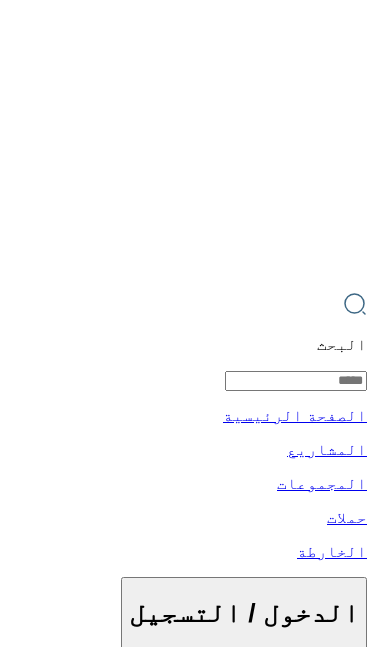 click 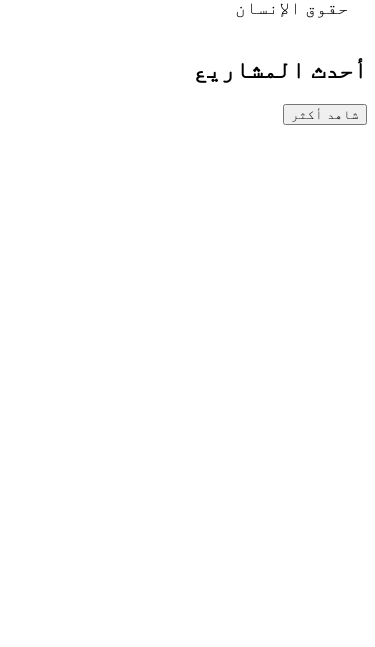 scroll, scrollTop: 1367, scrollLeft: 0, axis: vertical 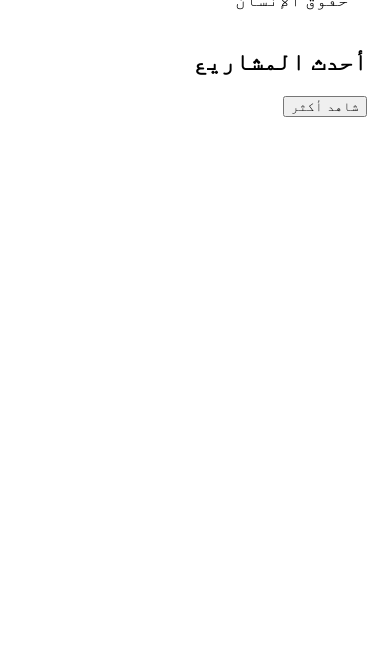 click at bounding box center (187, -1044) 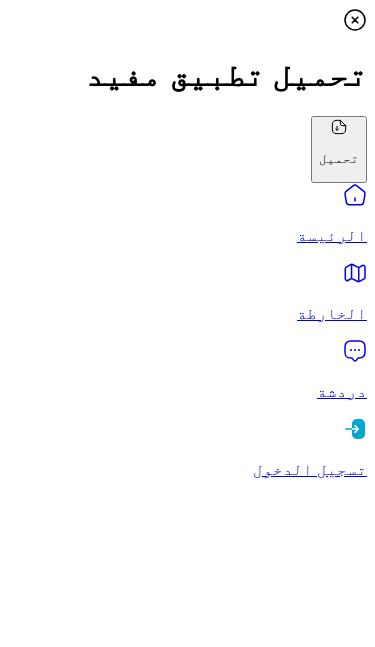 scroll, scrollTop: 0, scrollLeft: 0, axis: both 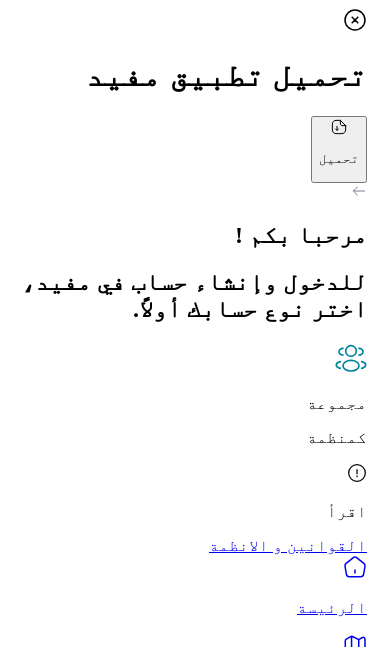 click on "للدخول وإنشاء حساب في مفيد، اختر نوع حسابك أولاً." at bounding box center [187, 296] 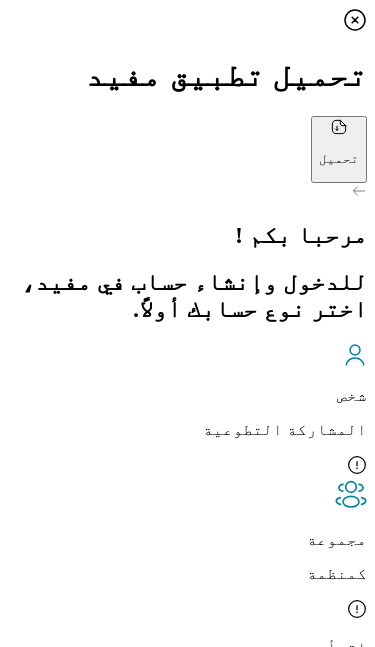 click on "تسجيل الدخول" at bounding box center (187, 978) 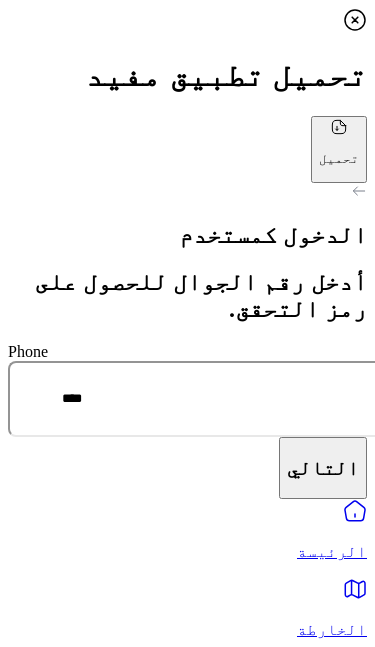 click on "****" at bounding box center [222, 399] 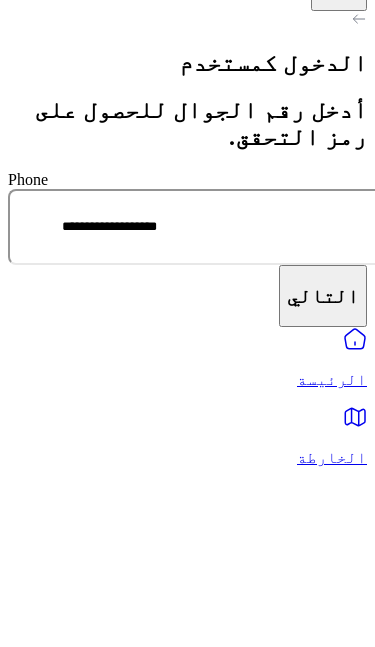 type on "**********" 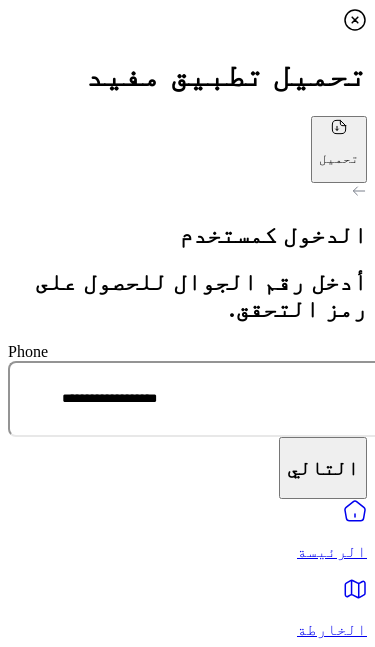 click on "التالي" at bounding box center (323, 468) 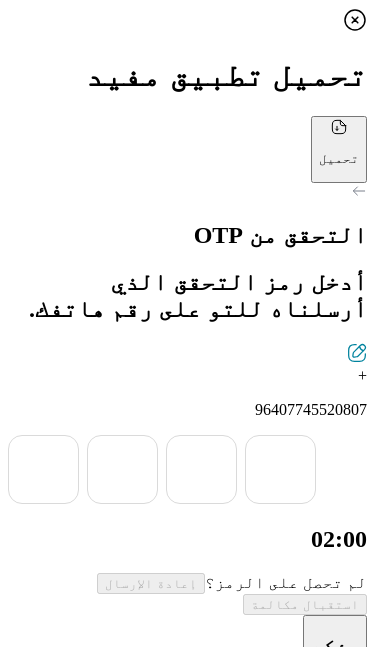 click on "أدخل رمز التحقق الذي أرسلناه للتو على رقم هاتفك." at bounding box center [187, 296] 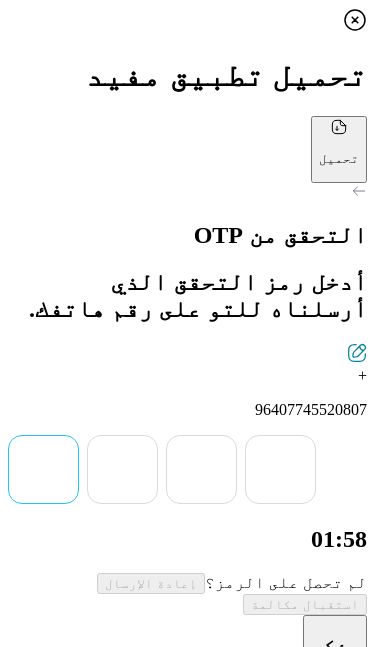 click at bounding box center (43, 469) 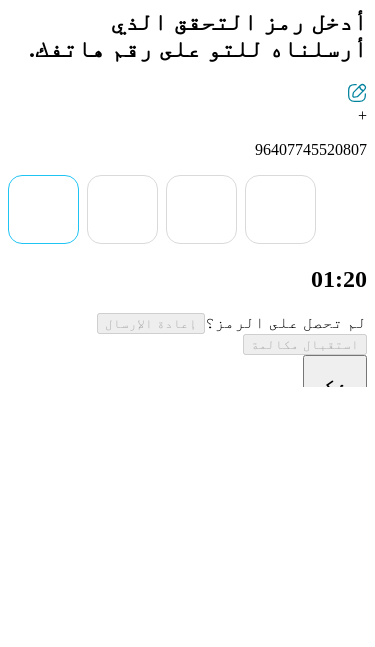 type on "*" 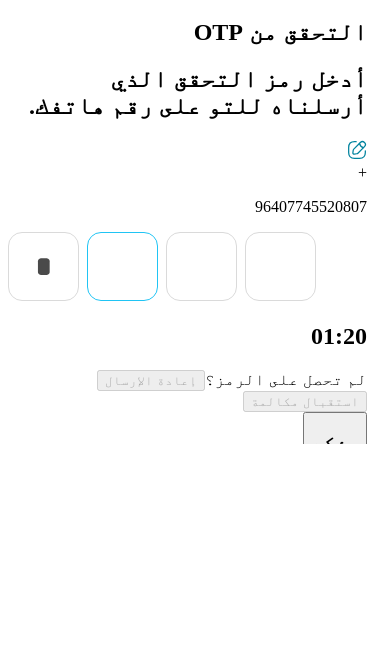 type on "*" 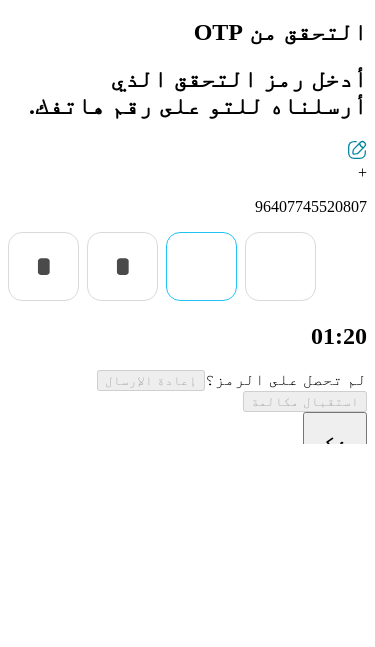 type on "*" 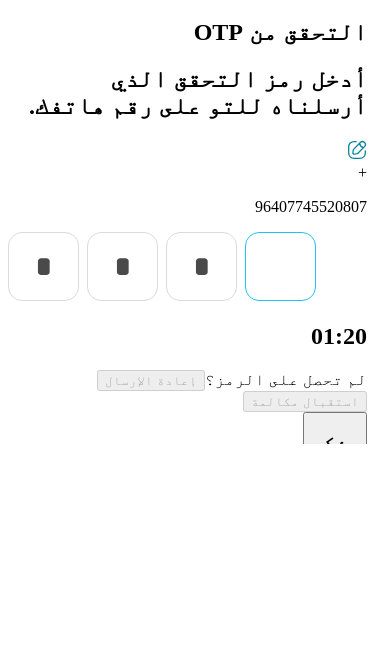 type on "*" 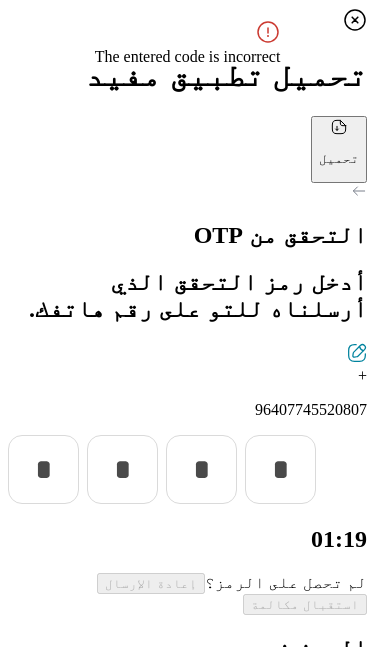 click on "التحقق من OTP أدخل رمز التحقق الذي أرسلناه للتو على رقم هاتفك. + 96407745520807 * * * * 01:19   لم تحصل على الرمز؟ إعادة الإرسال استقبال مكالمة الرمز غير صحيح يؤكد" at bounding box center (187, 483) 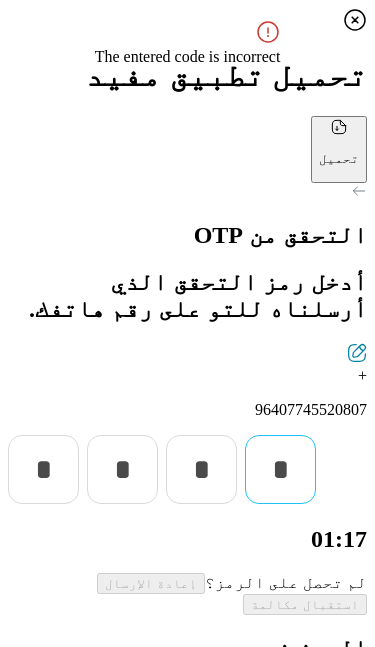 click on "*" at bounding box center [280, 469] 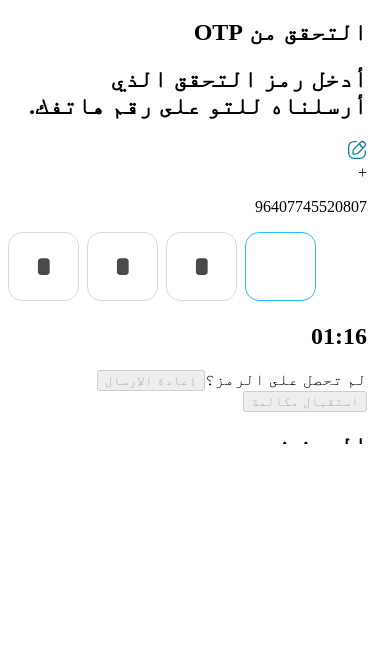type 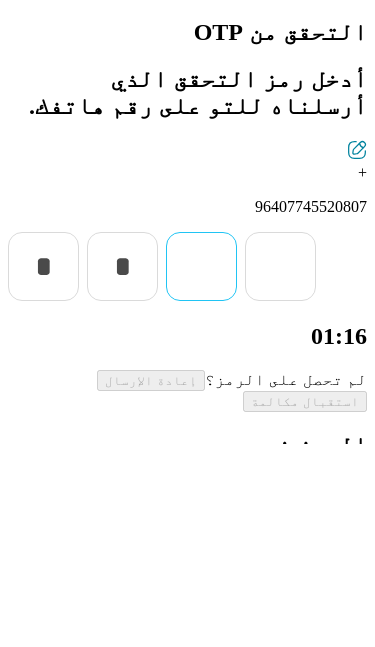 type 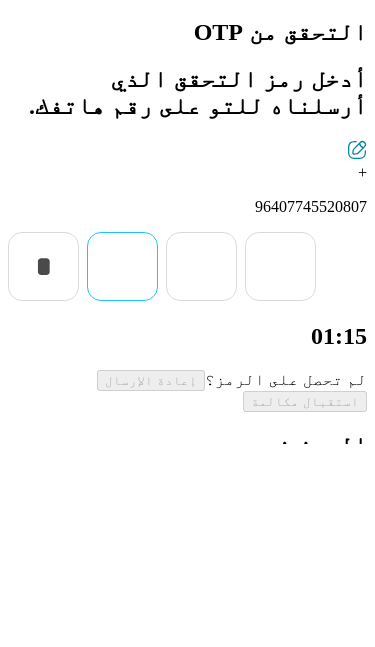 type 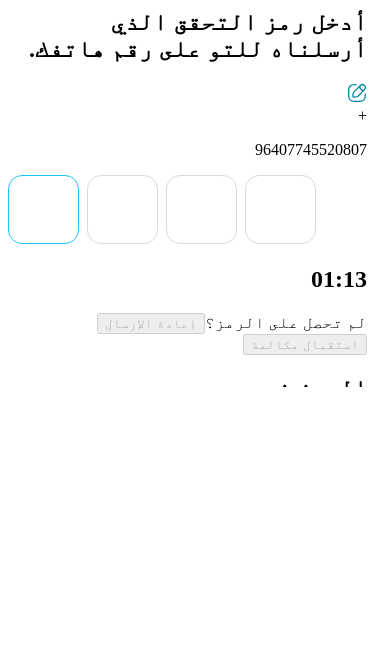 type 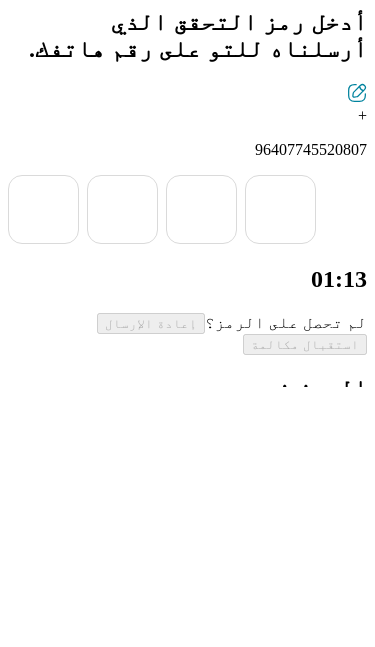click 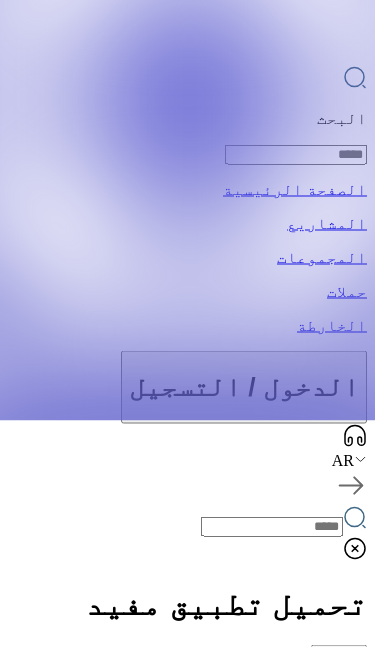scroll, scrollTop: 227, scrollLeft: 0, axis: vertical 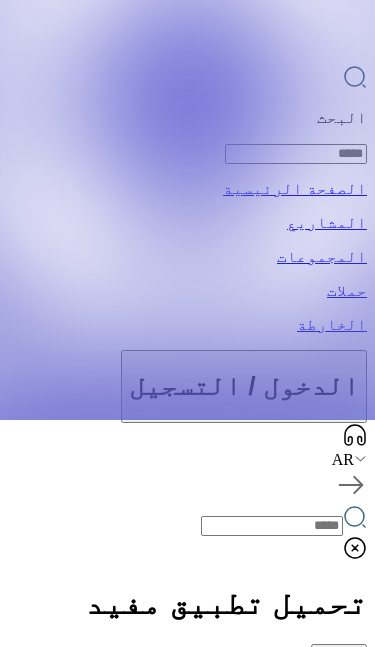 click at bounding box center (274, 969) 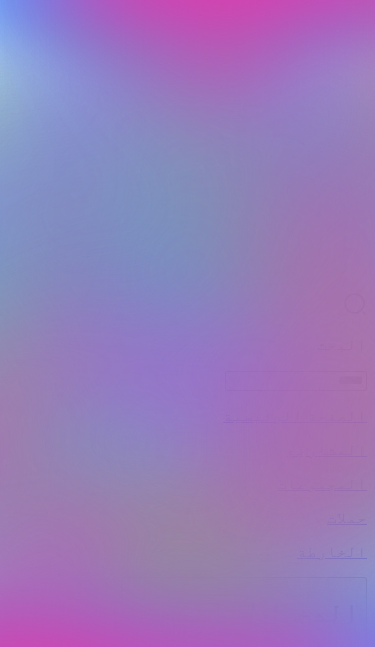 click at bounding box center (187, 1012) 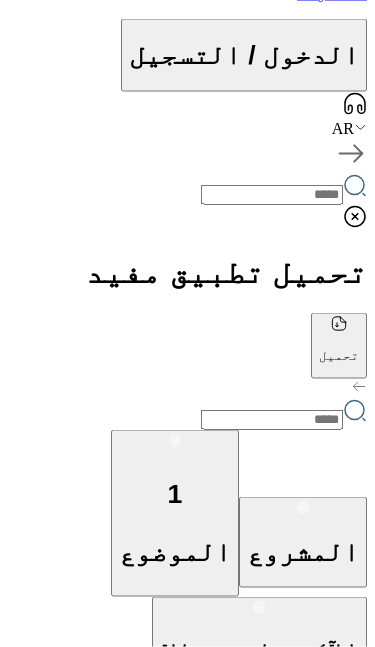 scroll, scrollTop: 575, scrollLeft: 0, axis: vertical 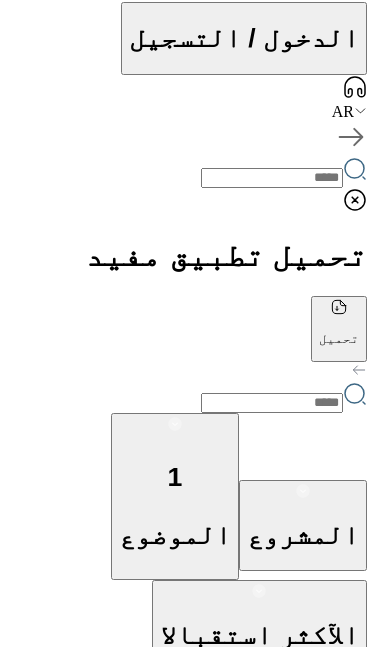 click at bounding box center (187, -252) 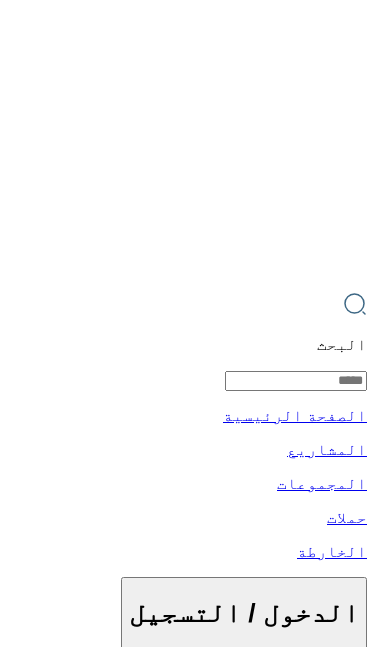 click on "البحث الصفحة الرئيسية المشاريع المجموعات حملات الخارطة الدخول / التسجيل AR تحميل تطبيق مفيد تحميل المشروع 1 الموضوع الآكثر استقبالا صنّف إعادة الإعدادات بناء دار استراحه للزائرين 0 IQD 78 يوم قبل [DATE] شهر السخاء 14,561,403 IQD 135 يوم قبل شراء المراوح والمبردات  145,614 IQD 100 يوم قبل تأمين مستلزمات معيشية 116,491 IQD 206 يوم قبل تأمين وسائل تدفئة(مازوت) للمتضرين في الحرب 1,456,140 IQD 184 يوم قبل دورات حلاقة للشباب 200,000 IQD 29 يوم قبل كربلاء 0 IQD 0 يوم قبل موكب 14,561 IQD 1 يوم قبل الرئيسة الخارطة دردشة تسجيل الدخول البحث" at bounding box center (187, 1756) 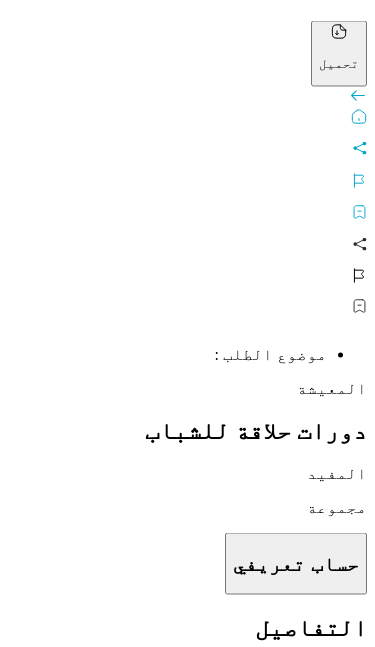 scroll, scrollTop: 851, scrollLeft: 0, axis: vertical 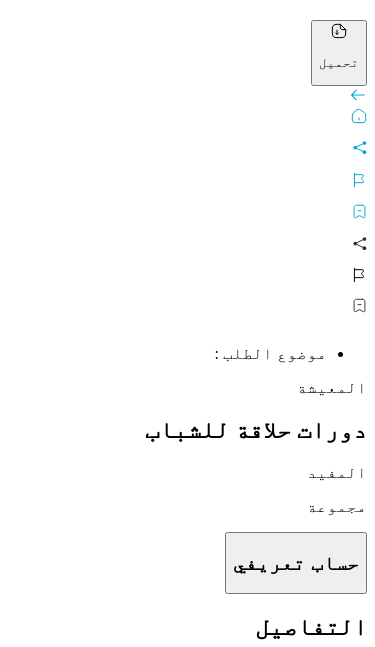 click on "USD 0 IQD 0" at bounding box center [187, 1887] 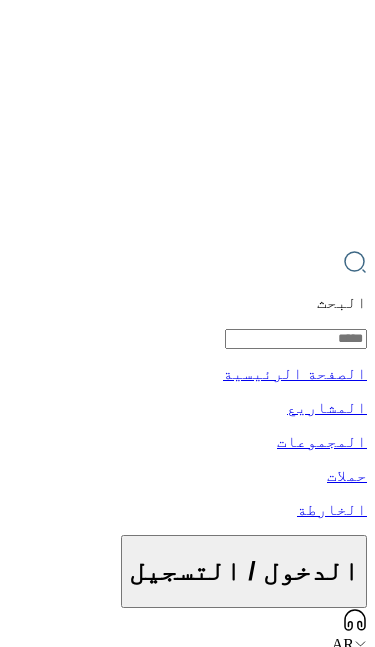 scroll, scrollTop: 0, scrollLeft: 0, axis: both 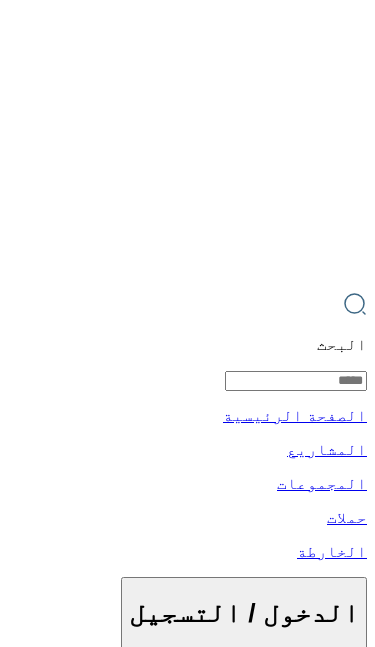 click 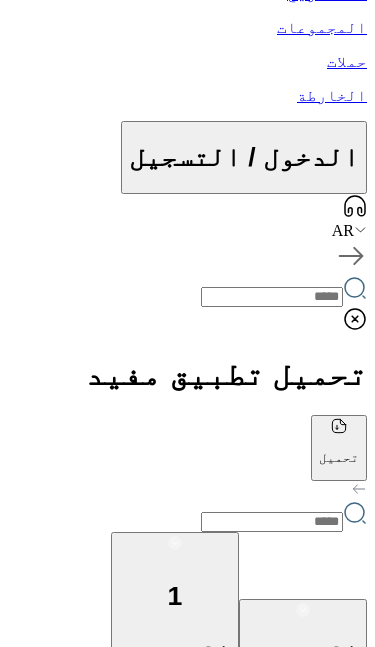 click 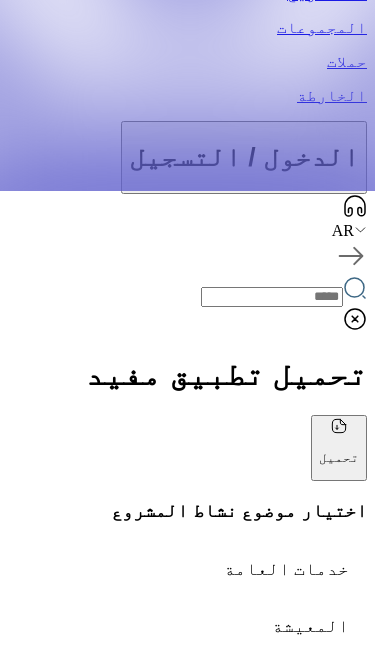 scroll, scrollTop: 0, scrollLeft: 0, axis: both 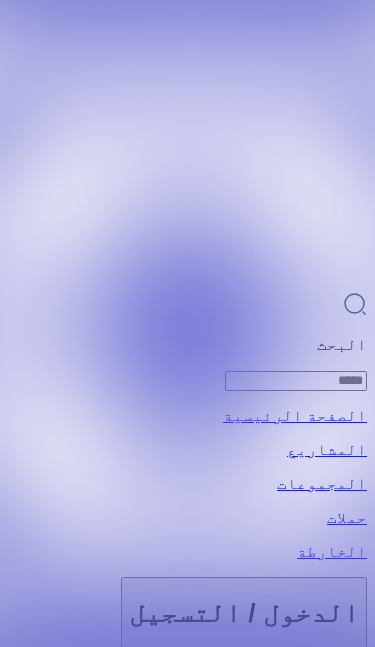 click 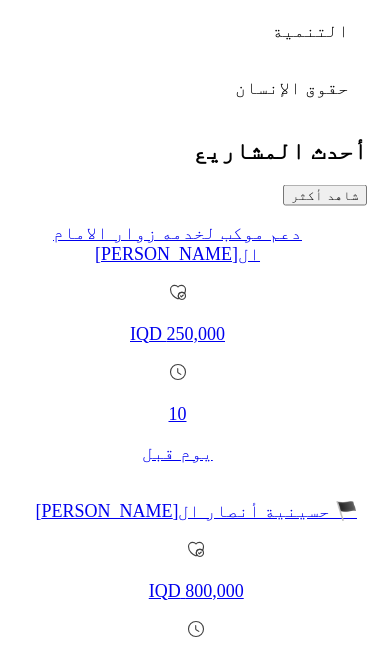 scroll, scrollTop: 1367, scrollLeft: 0, axis: vertical 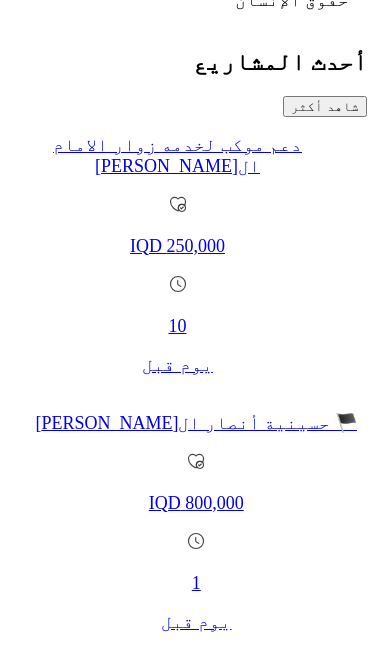 click at bounding box center [1695, 4962] 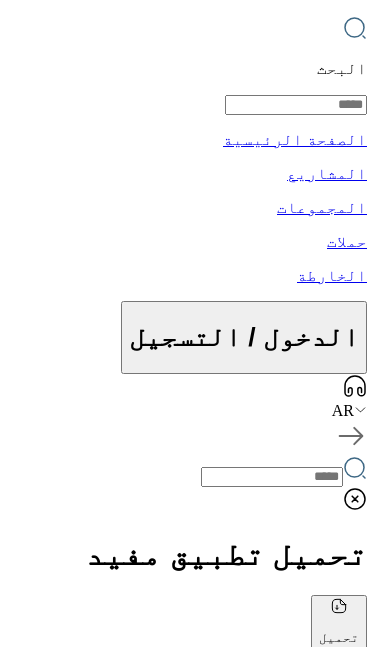 scroll, scrollTop: 436, scrollLeft: 0, axis: vertical 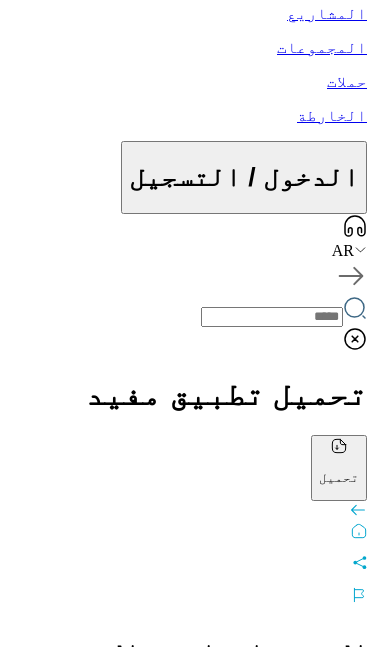 click on "+ −  Leaflet   |  ©  OpenStreetMap  contributors" at bounding box center (187, 1727) 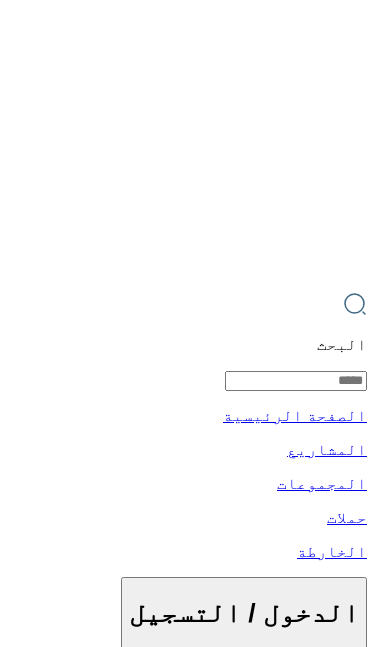 click on "+ −  Leaflet   |  ©  OpenStreetMap  contributors" at bounding box center (187, 3548) 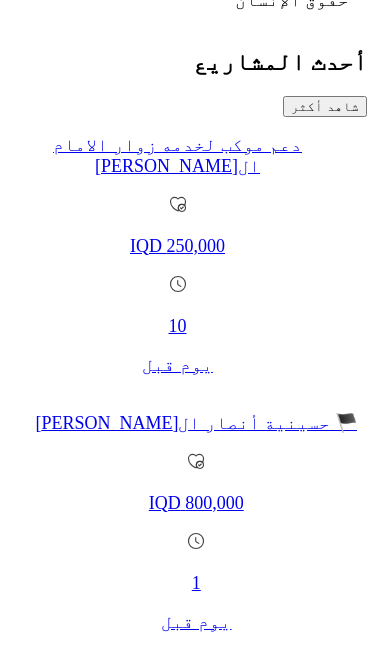 click 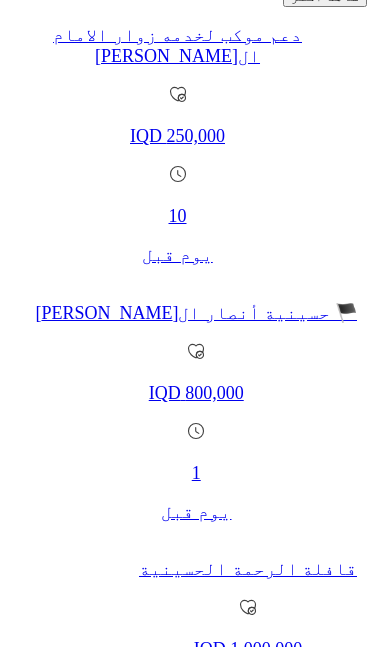 click 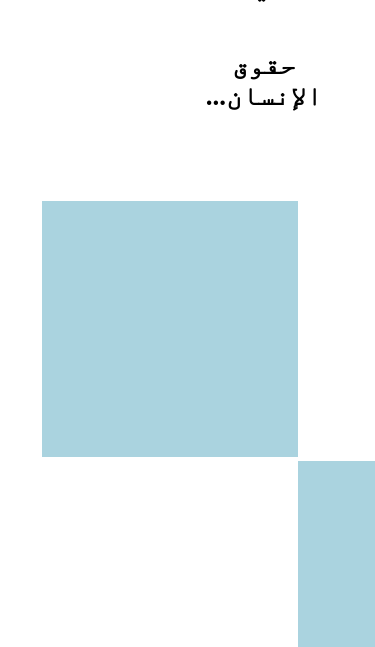 scroll, scrollTop: 0, scrollLeft: 0, axis: both 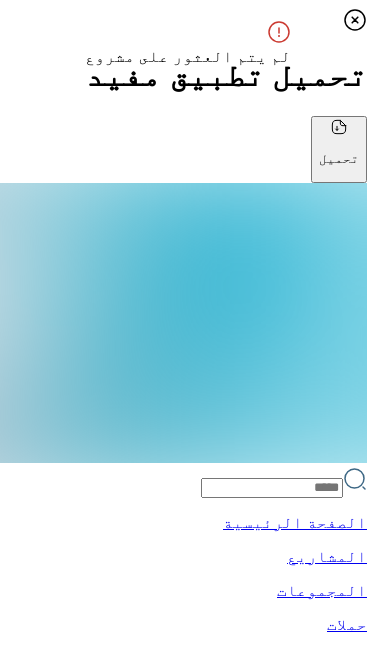 click at bounding box center (187, 323) 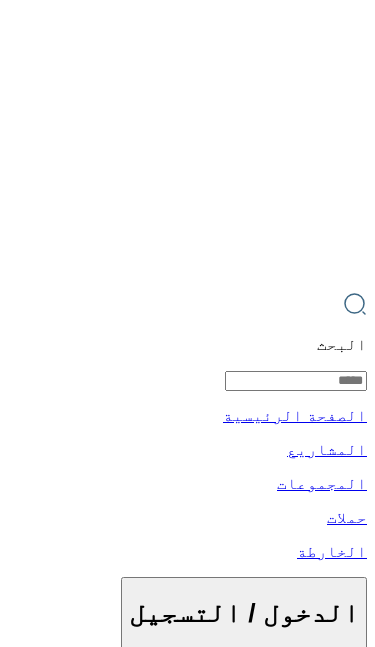 click 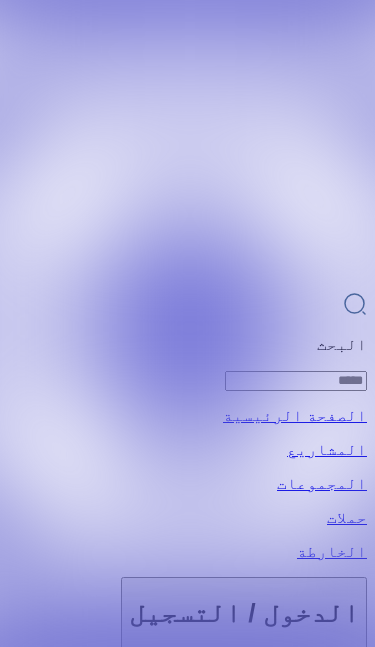click at bounding box center [187, 323] 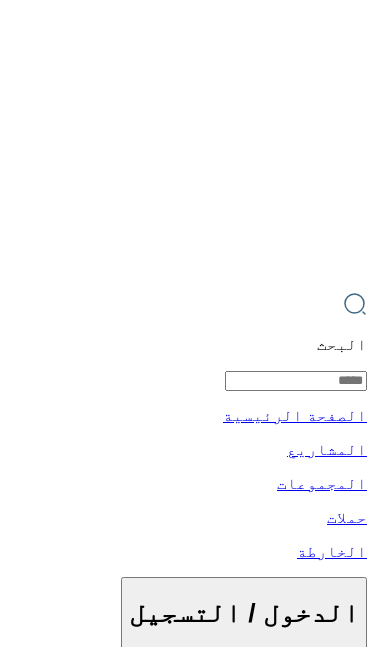 click on "الرئيسة" at bounding box center (187, 1525) 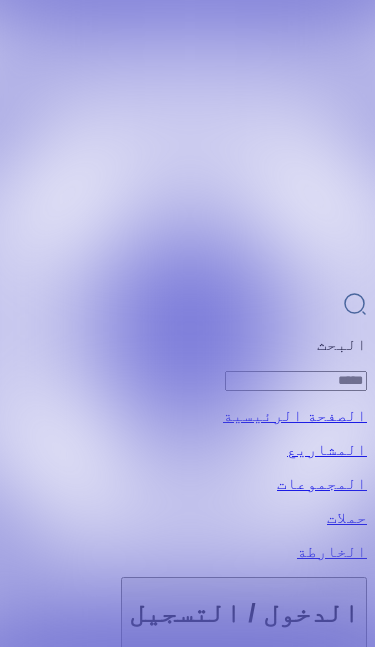 click at bounding box center [274, 1196] 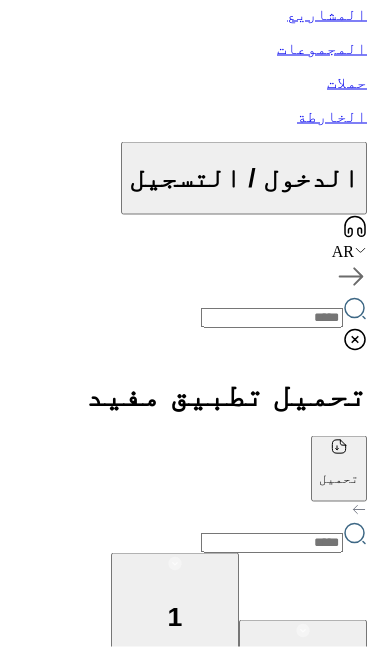 scroll, scrollTop: 575, scrollLeft: 0, axis: vertical 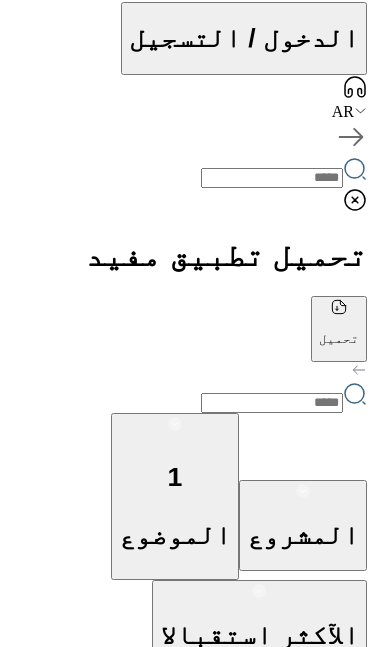 click at bounding box center (187, -252) 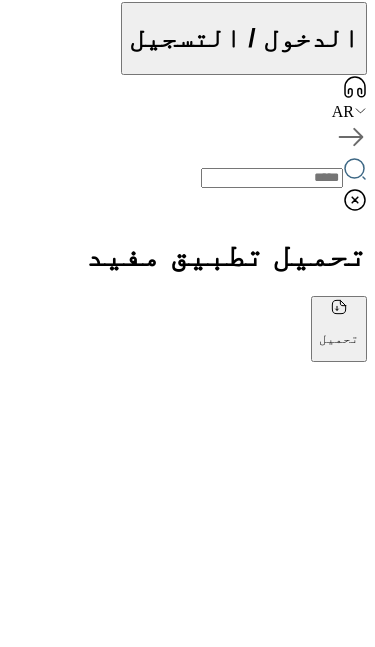 scroll, scrollTop: 0, scrollLeft: 0, axis: both 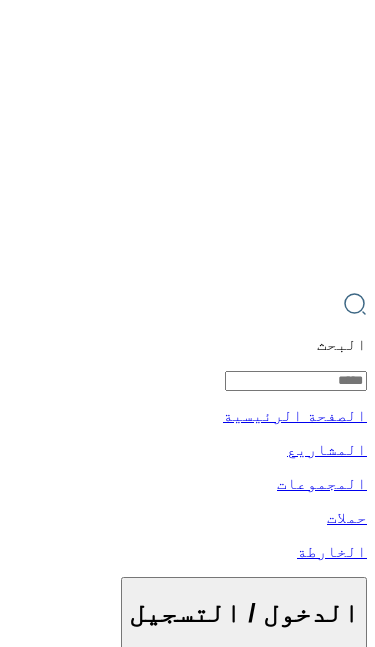 click on "شارك الآن" at bounding box center (329, 6155) 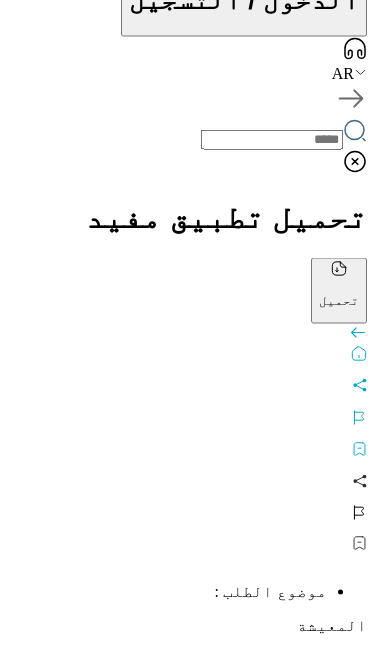 scroll, scrollTop: 620, scrollLeft: 0, axis: vertical 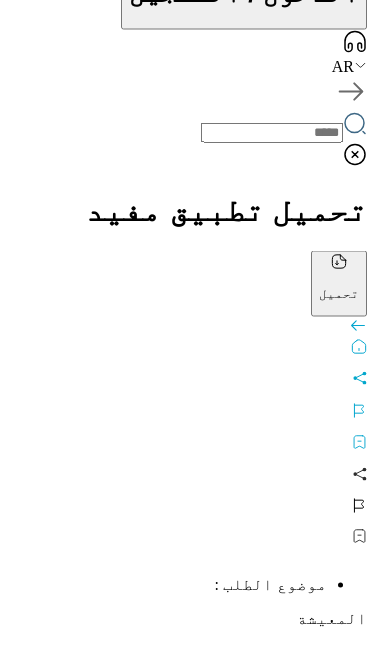 click on "مالي" at bounding box center (187, 1154) 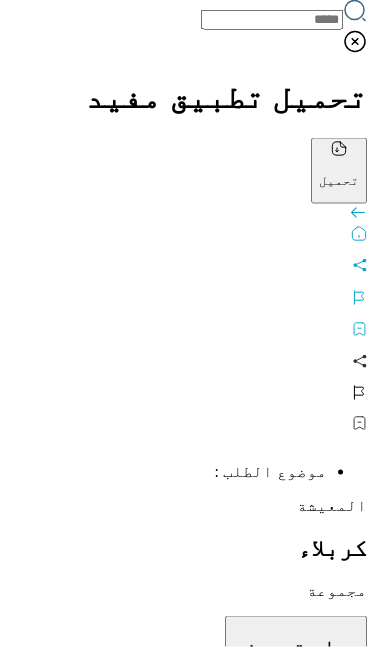 scroll, scrollTop: 734, scrollLeft: 0, axis: vertical 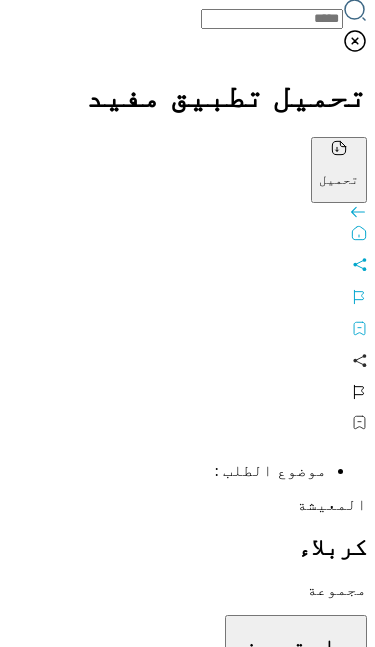 click on "دولار" at bounding box center [329, 1482] 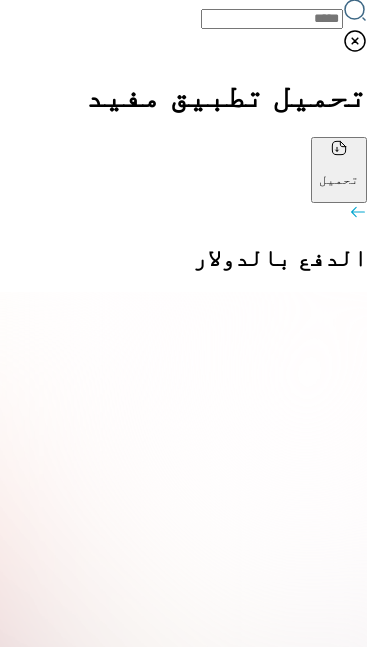 scroll, scrollTop: 0, scrollLeft: 0, axis: both 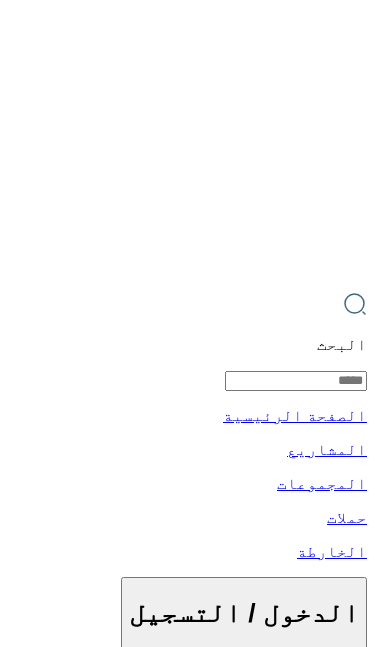 click on "100" at bounding box center (187, 2276) 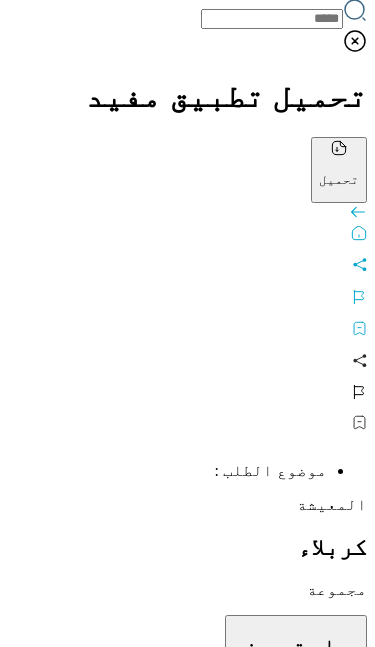 click 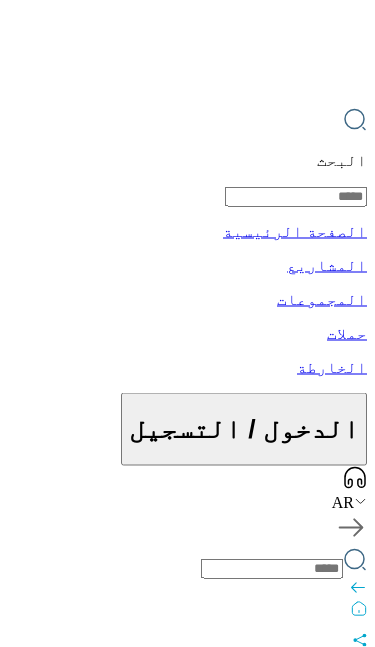 scroll, scrollTop: 0, scrollLeft: 0, axis: both 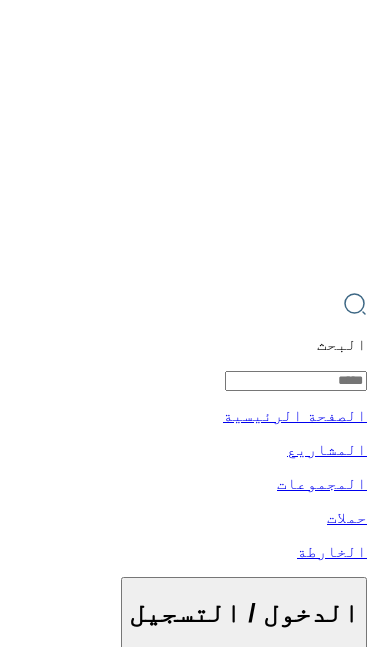 click 